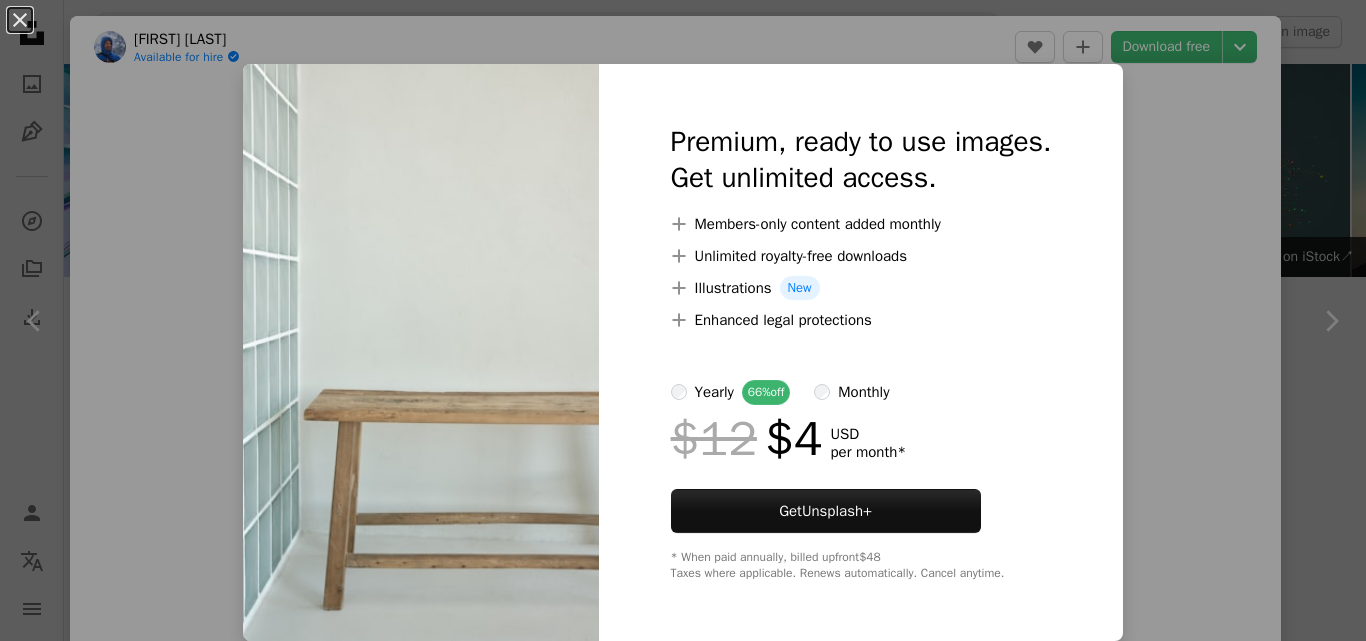 scroll, scrollTop: 1900, scrollLeft: 0, axis: vertical 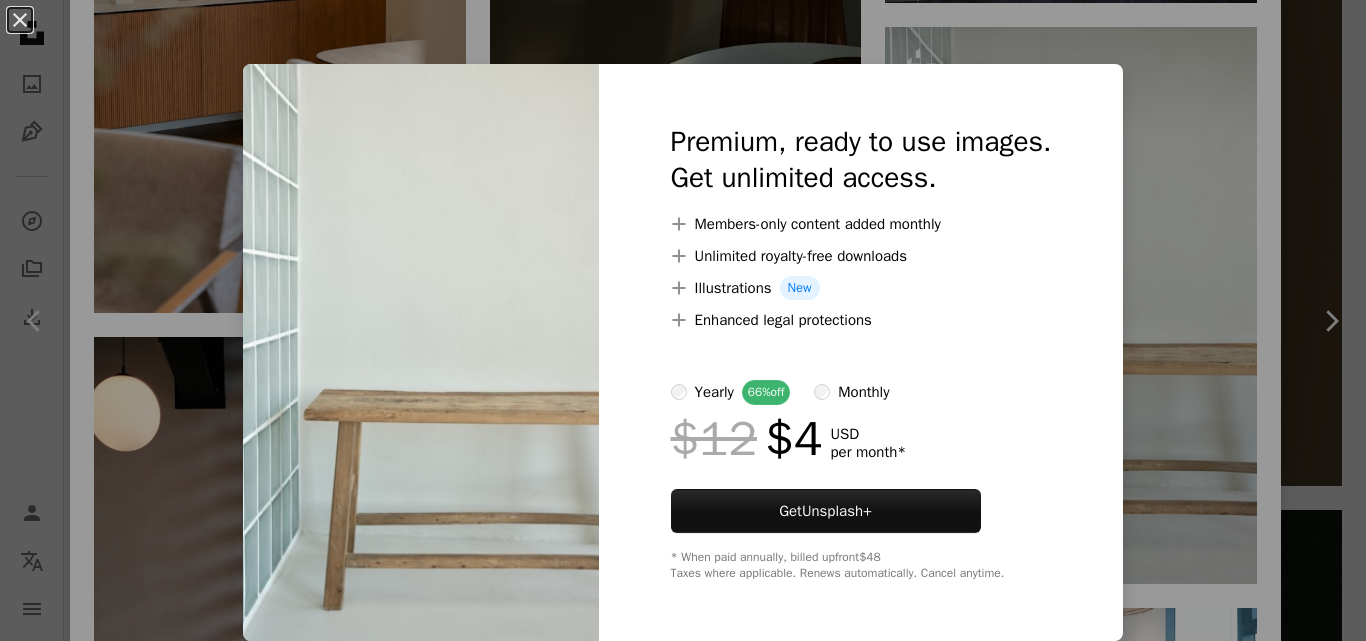 click on "An X shape Premium, ready to use images. Get unlimited access. A plus sign Members-only content added monthly A plus sign Unlimited royalty-free downloads A plus sign Illustrations  New A plus sign Enhanced legal protections yearly 66%  off monthly $12   $4 USD per month * Get  Unsplash+ * When paid annually, billed upfront  $48 Taxes where applicable. Renews automatically. Cancel anytime." at bounding box center [683, 320] 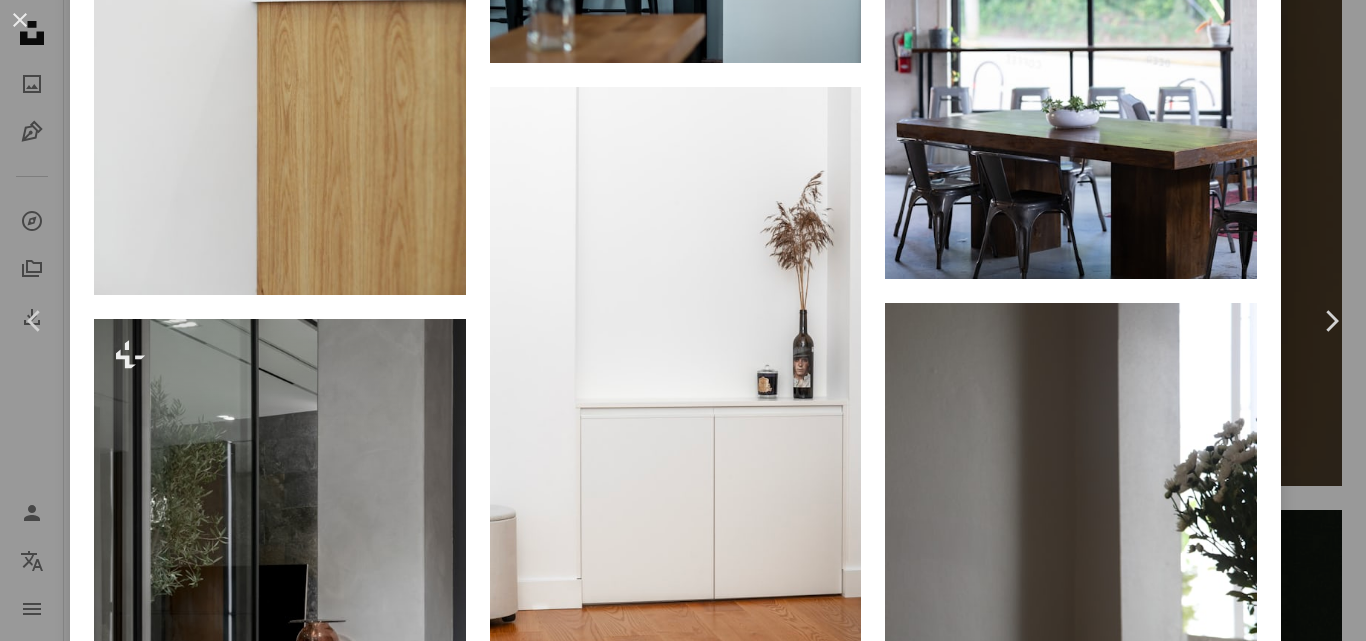 scroll, scrollTop: 4100, scrollLeft: 0, axis: vertical 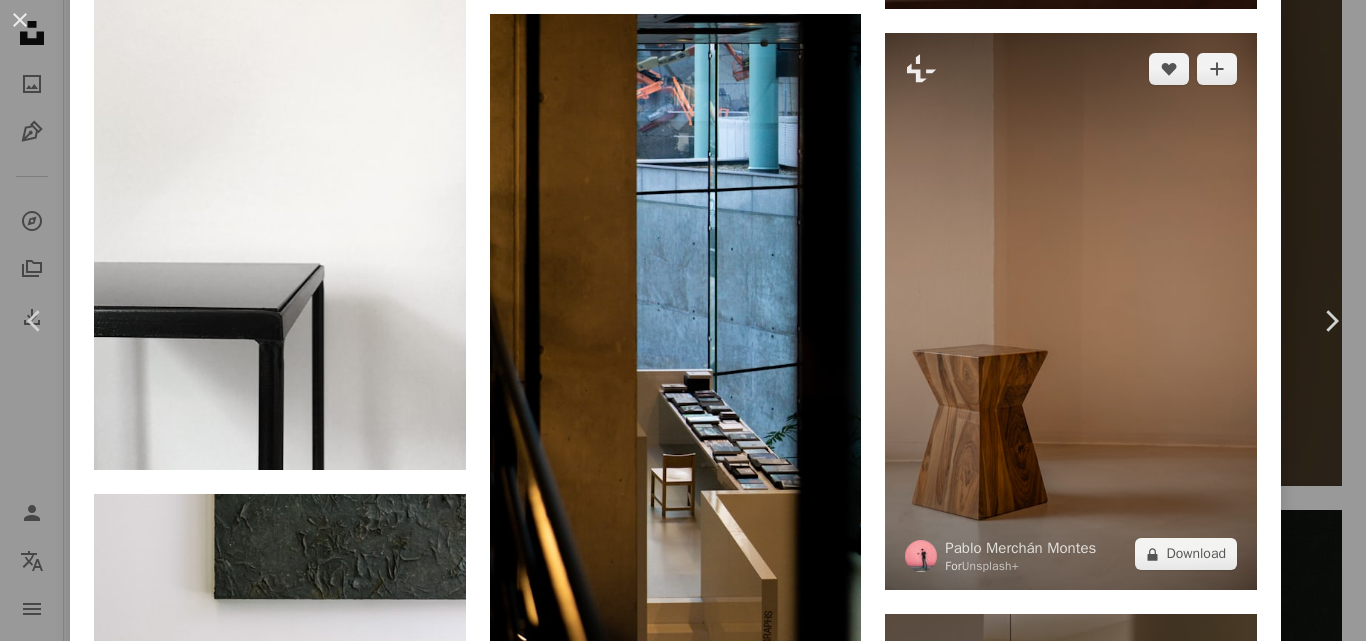 click at bounding box center [1071, 311] 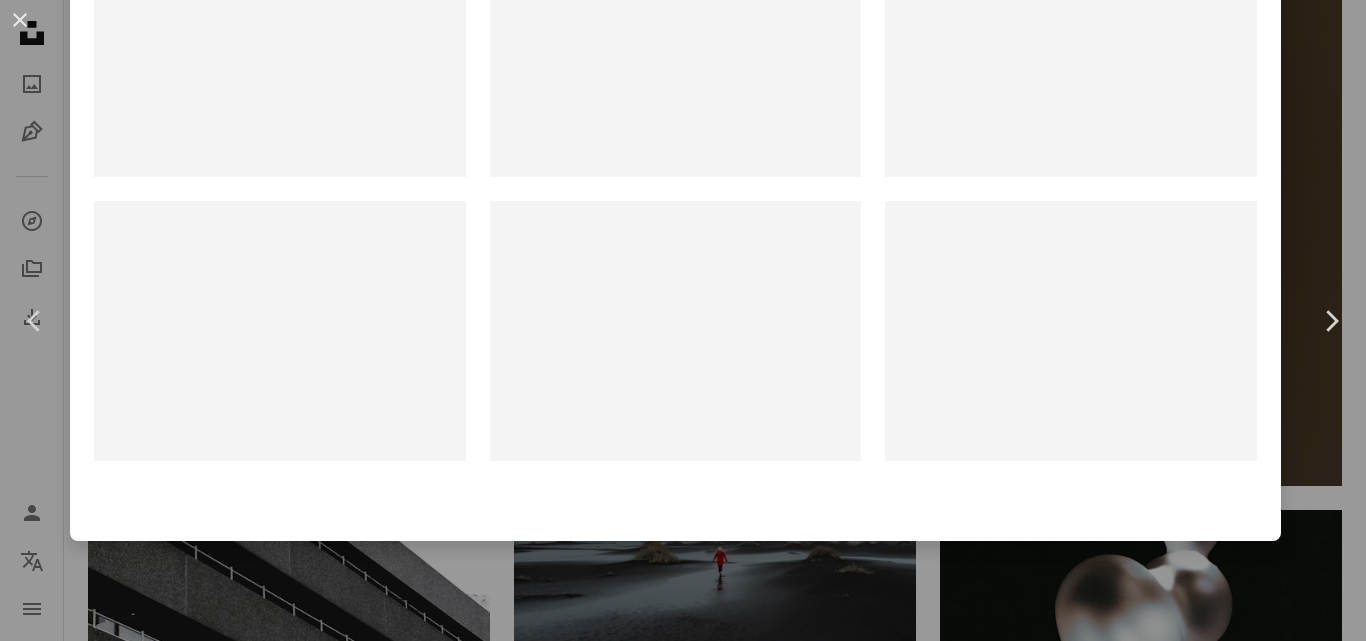 scroll, scrollTop: 0, scrollLeft: 0, axis: both 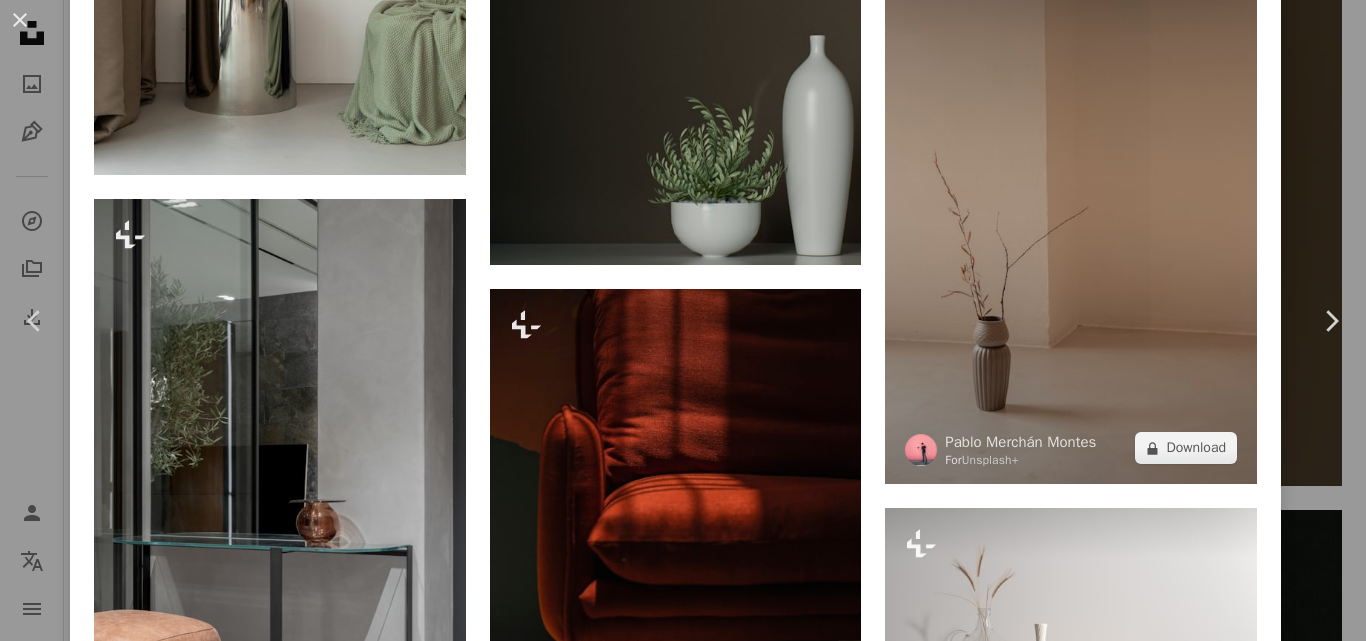 click at bounding box center [1071, 205] 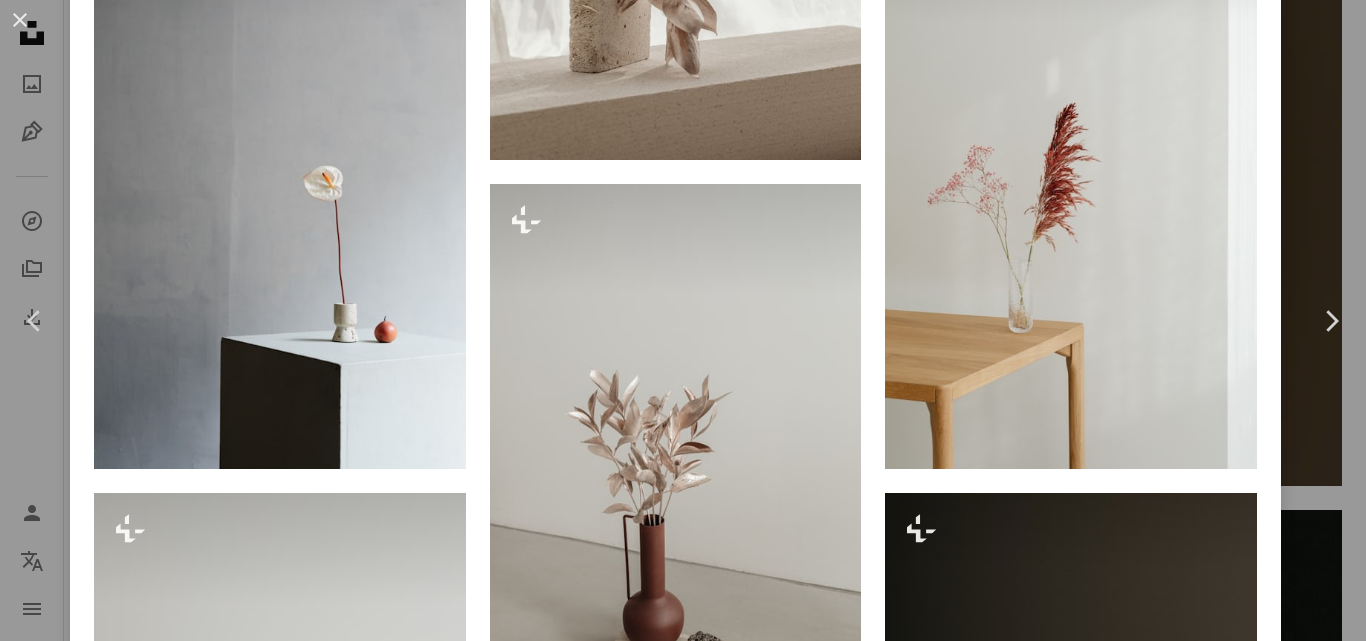 scroll, scrollTop: 0, scrollLeft: 0, axis: both 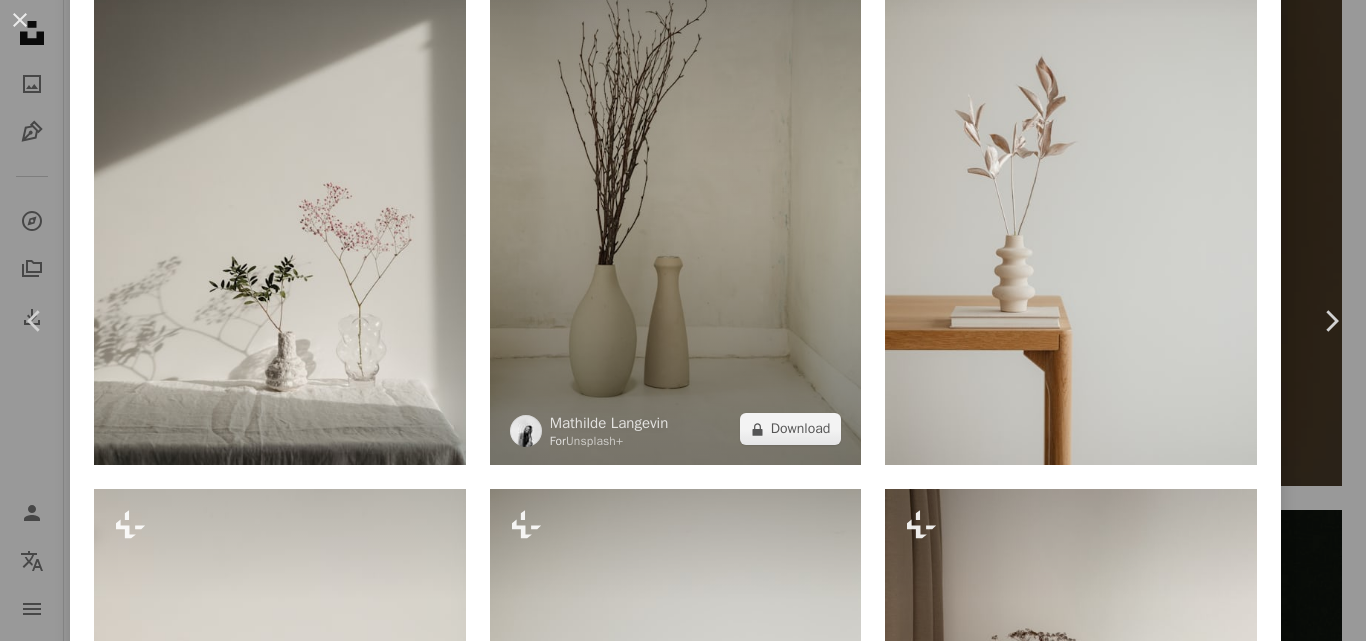 click at bounding box center (676, 187) 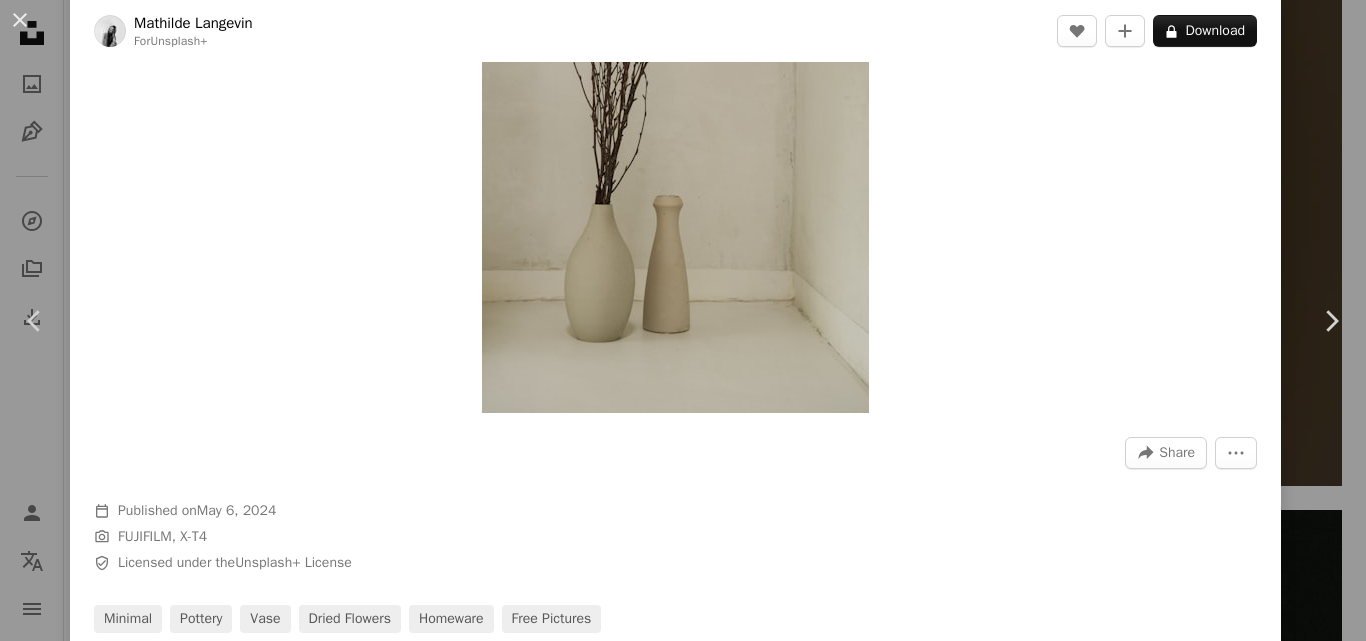 scroll, scrollTop: 400, scrollLeft: 0, axis: vertical 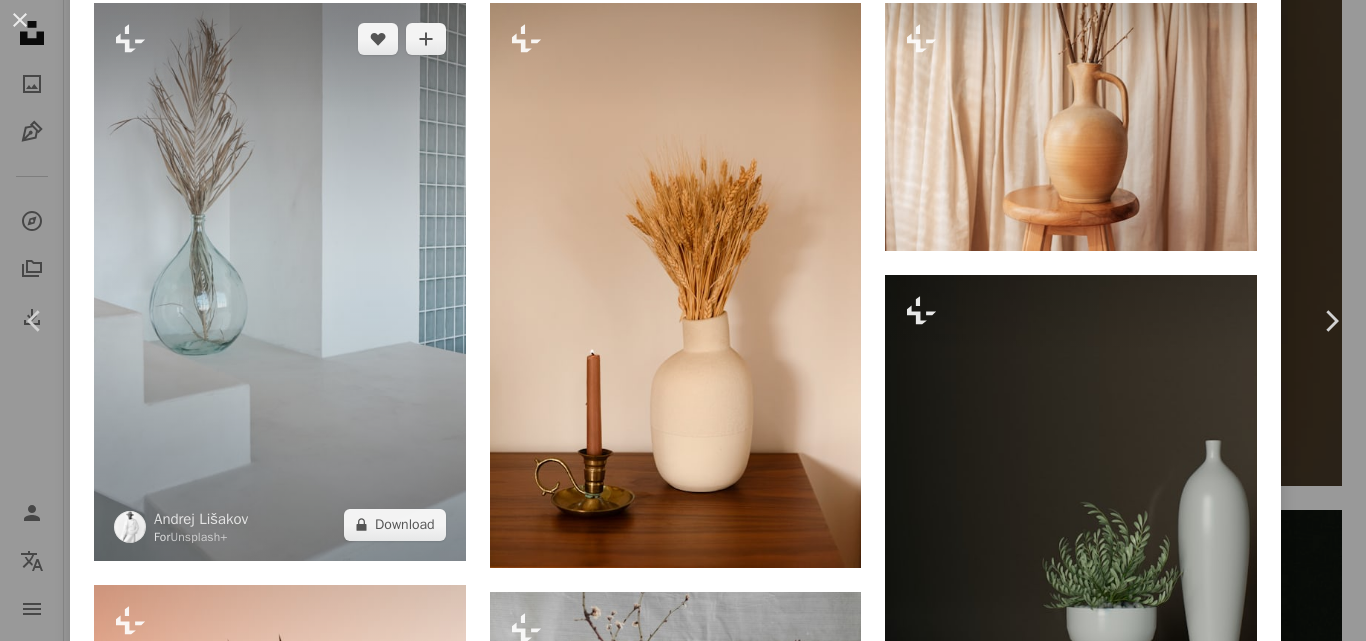 click at bounding box center [280, 281] 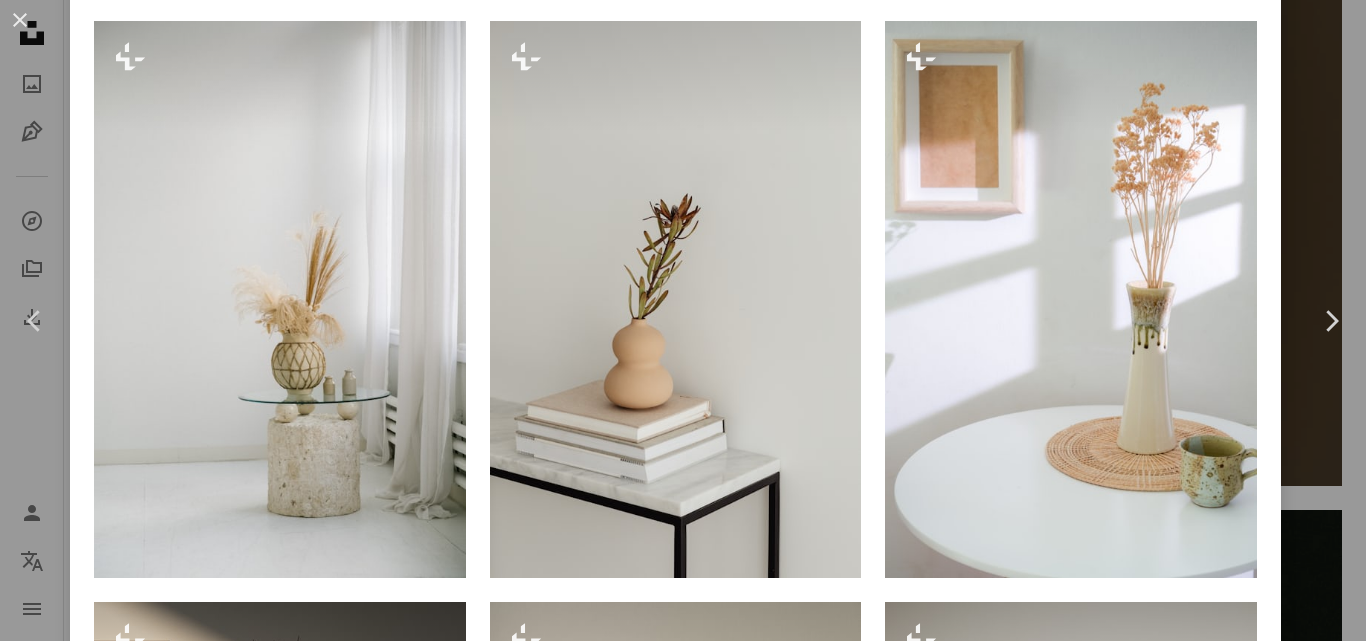 scroll, scrollTop: 0, scrollLeft: 0, axis: both 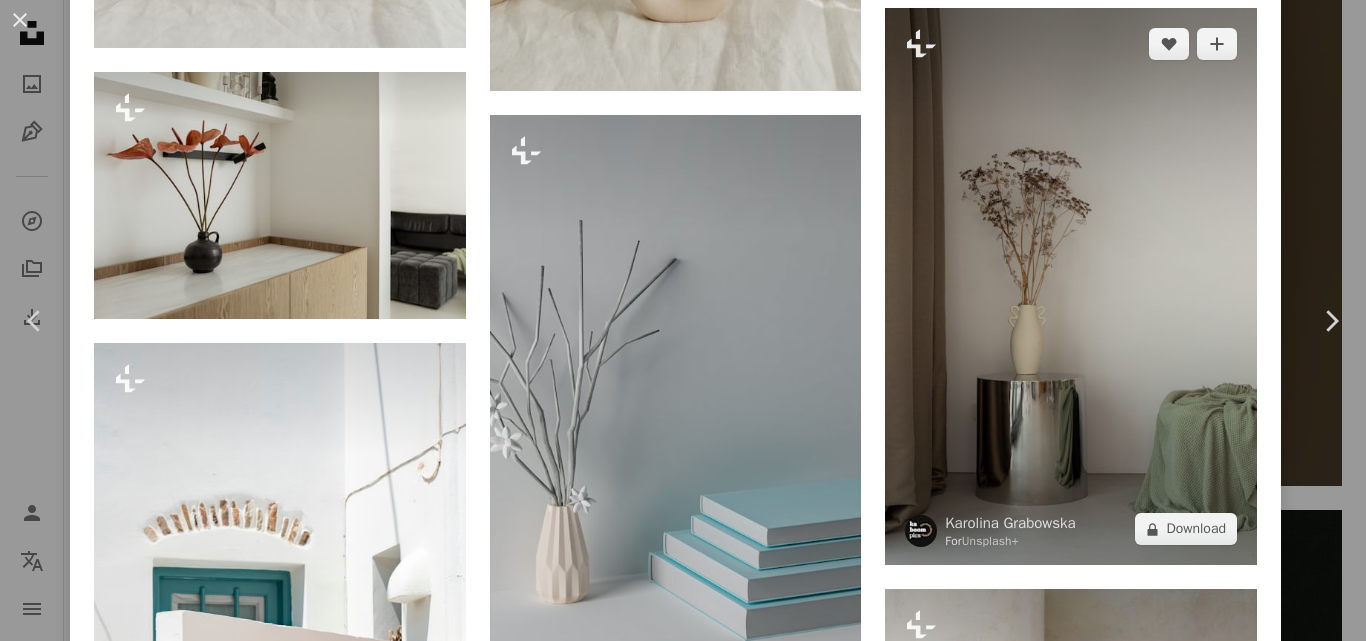 drag, startPoint x: 979, startPoint y: 265, endPoint x: 918, endPoint y: 222, distance: 74.63243 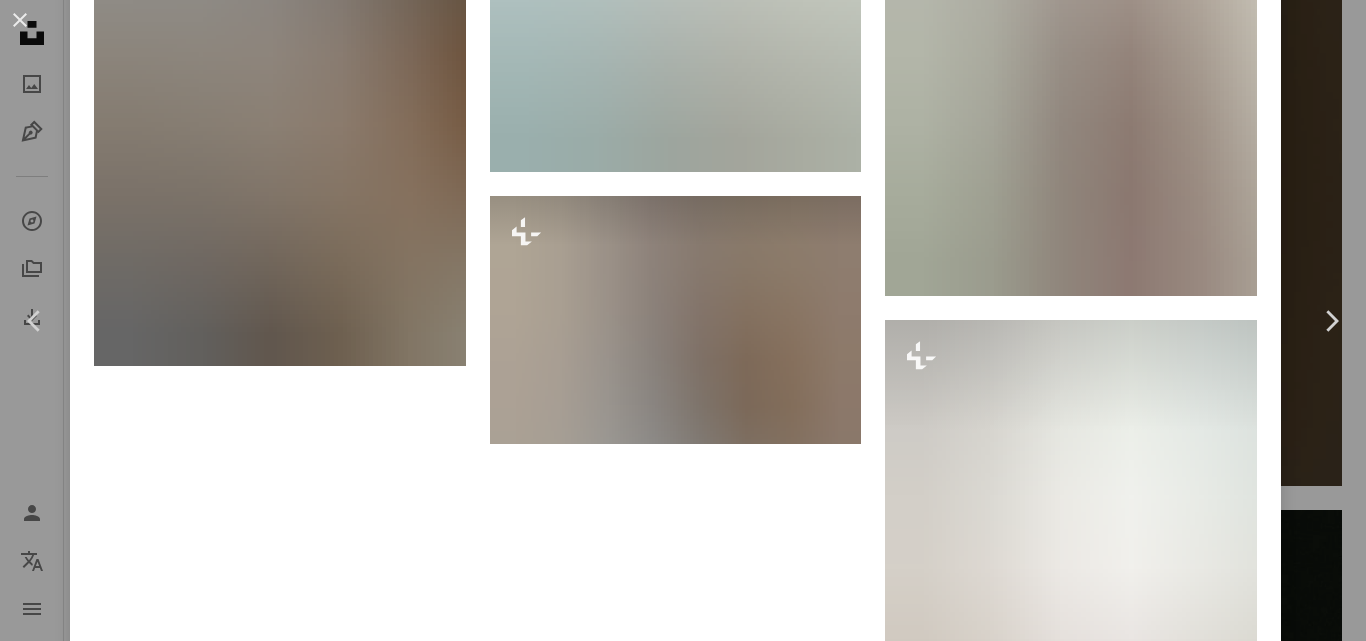scroll, scrollTop: 15226, scrollLeft: 0, axis: vertical 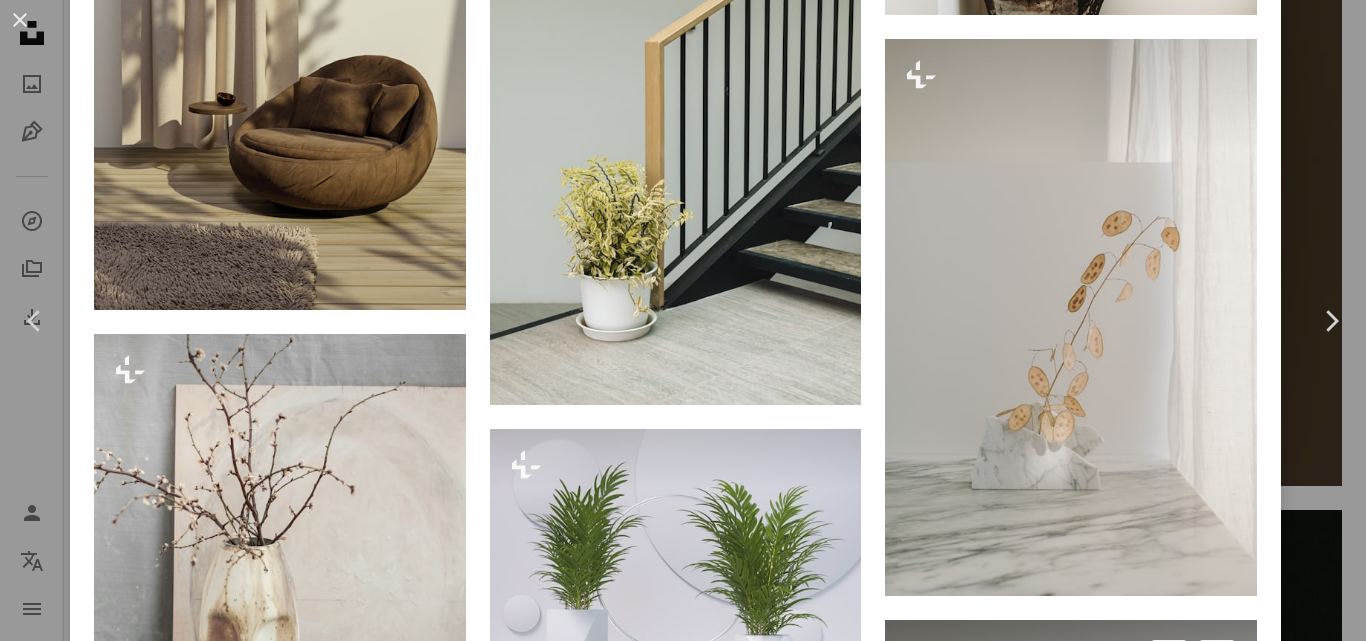 drag, startPoint x: 979, startPoint y: 445, endPoint x: 933, endPoint y: 463, distance: 49.396355 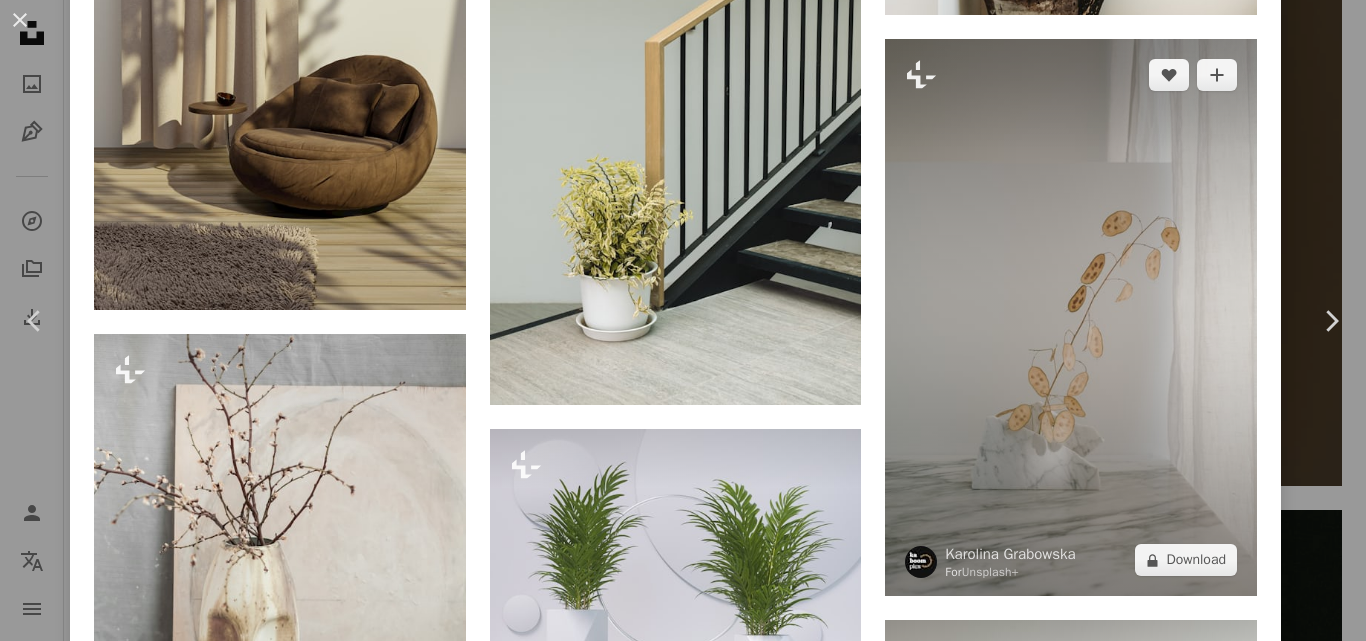 scroll, scrollTop: 23396, scrollLeft: 0, axis: vertical 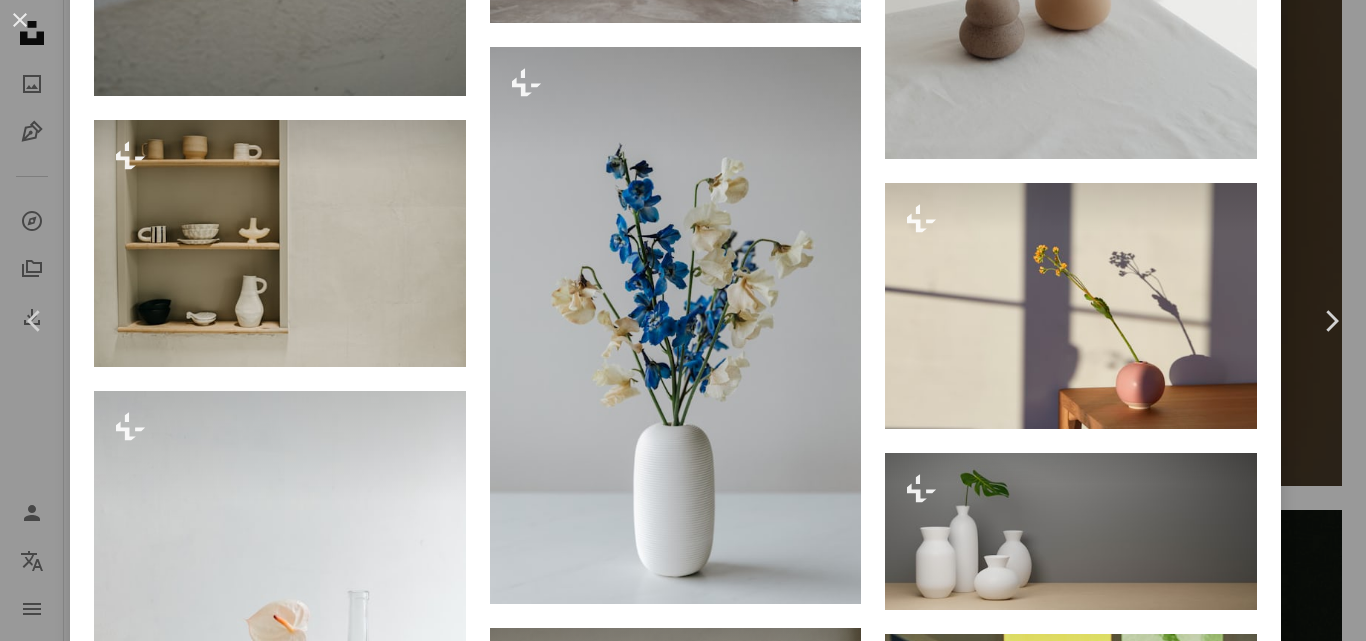 click 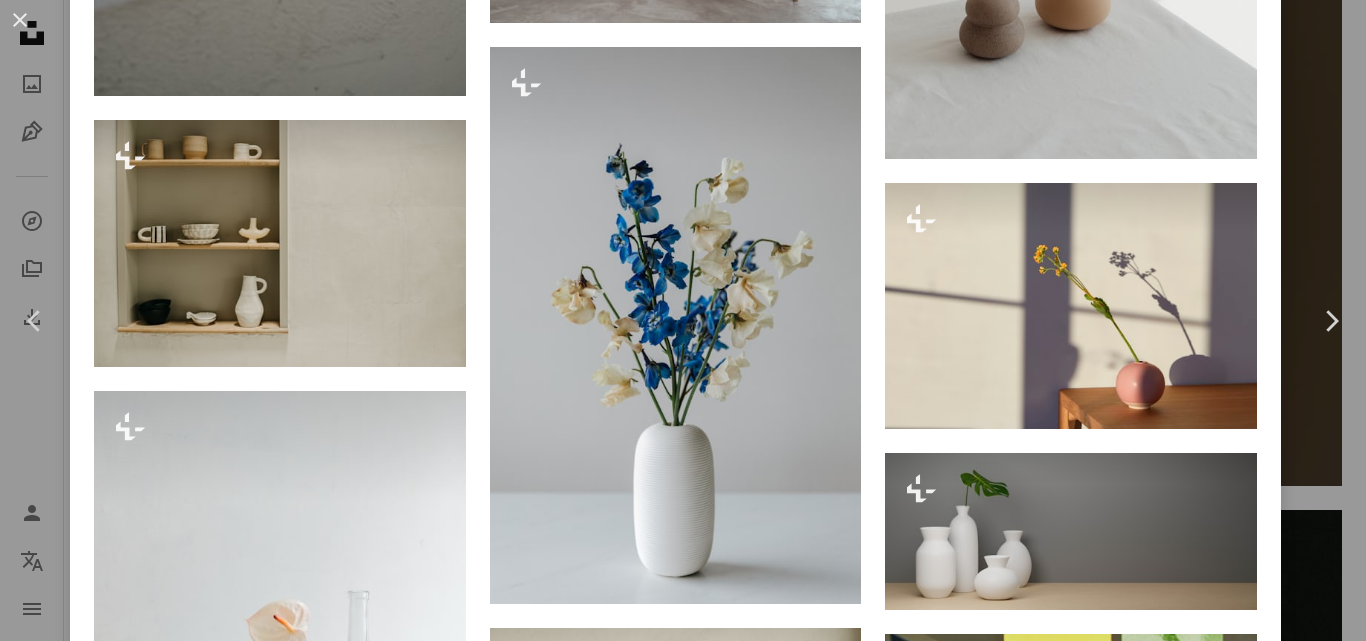 scroll, scrollTop: 0, scrollLeft: 0, axis: both 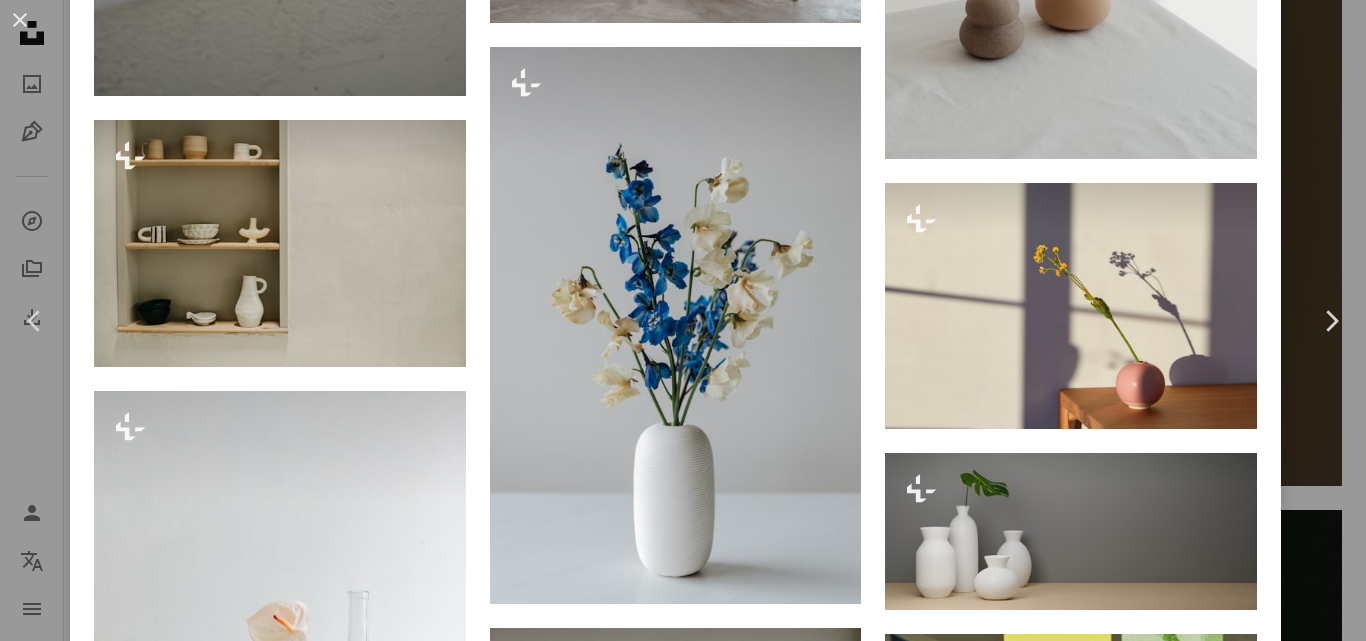 drag, startPoint x: 726, startPoint y: 215, endPoint x: 639, endPoint y: 251, distance: 94.15413 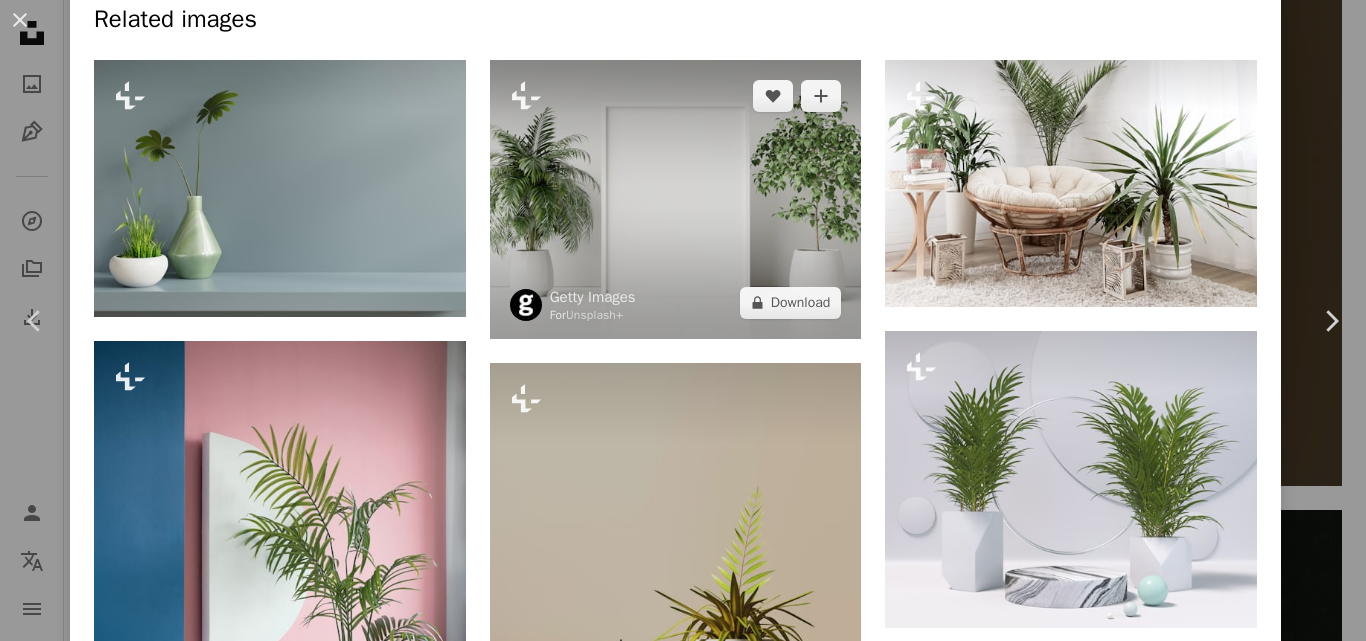 scroll, scrollTop: 1000, scrollLeft: 0, axis: vertical 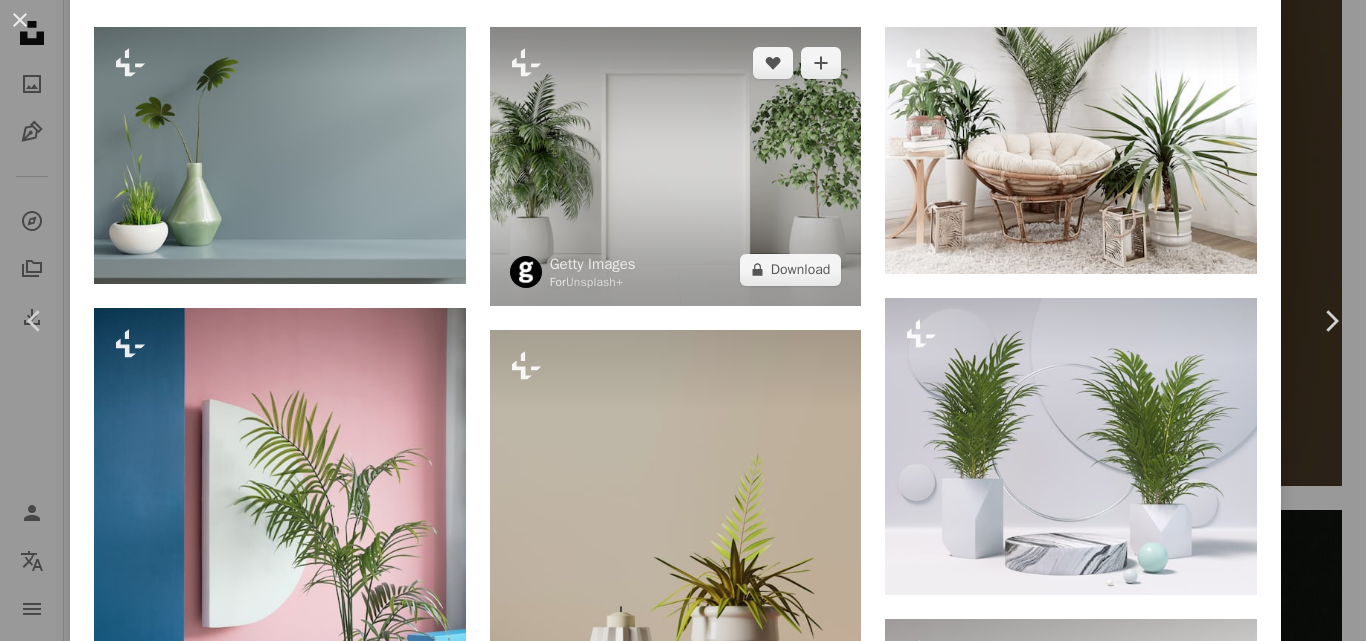 click at bounding box center [676, 166] 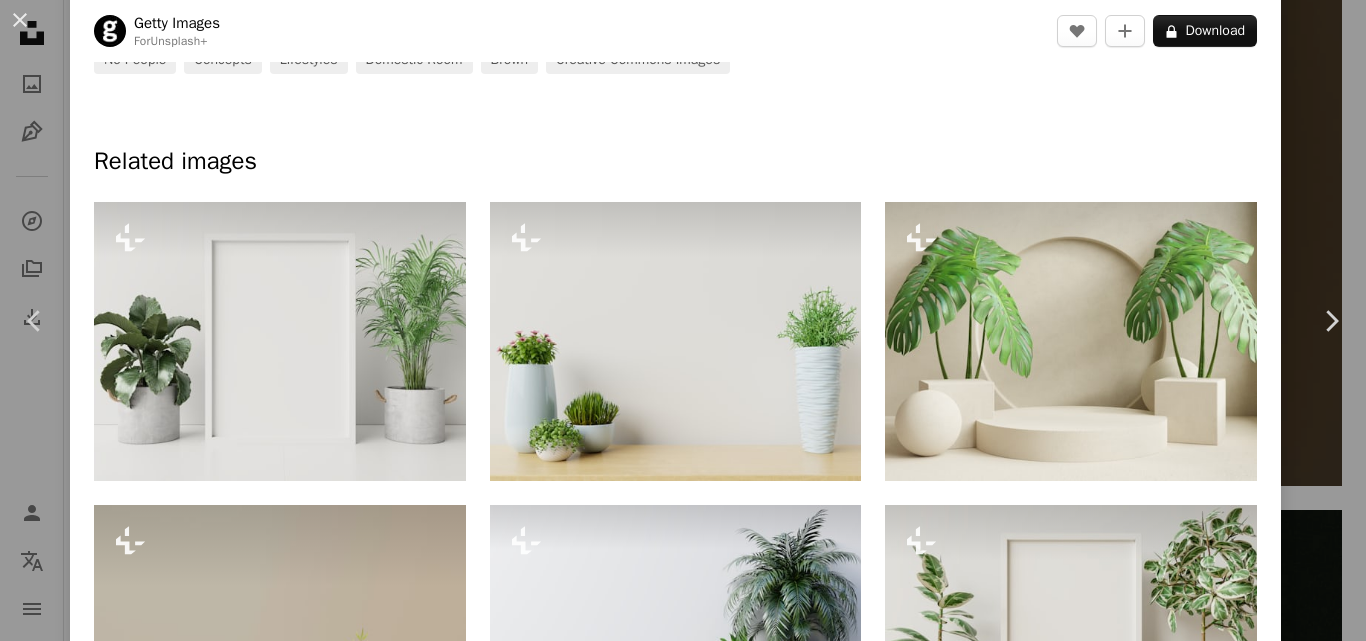 scroll, scrollTop: 900, scrollLeft: 0, axis: vertical 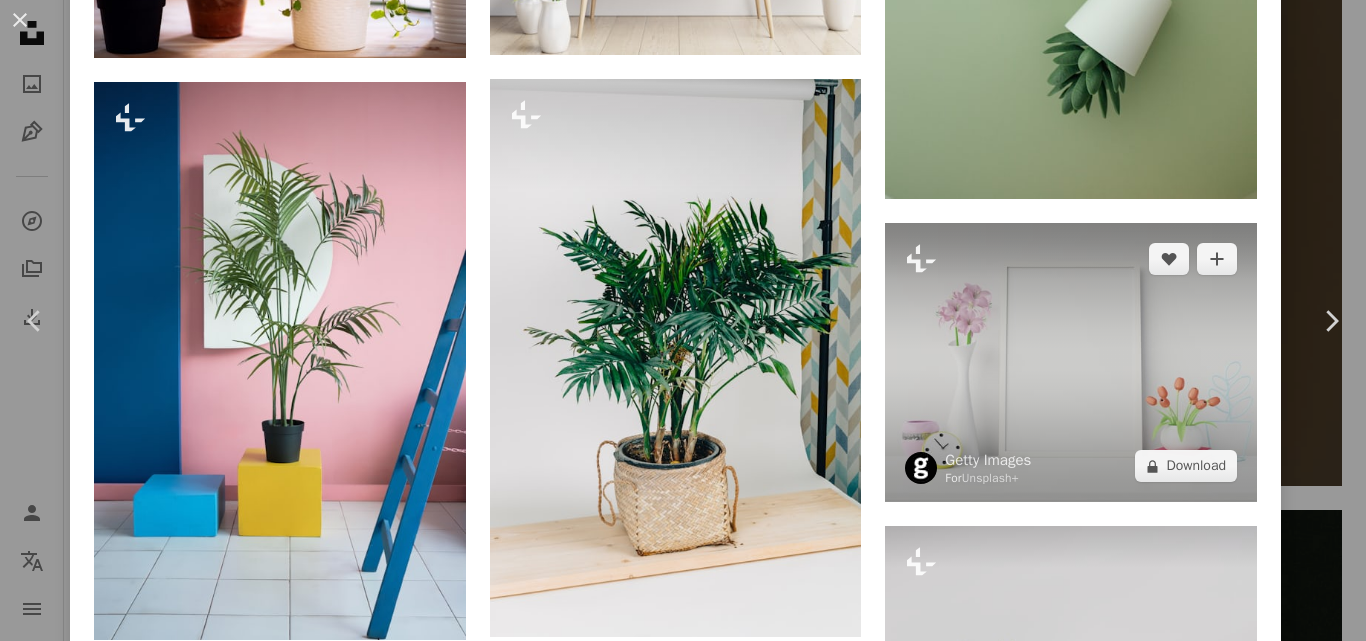 drag, startPoint x: 1040, startPoint y: 263, endPoint x: 1021, endPoint y: 211, distance: 55.362442 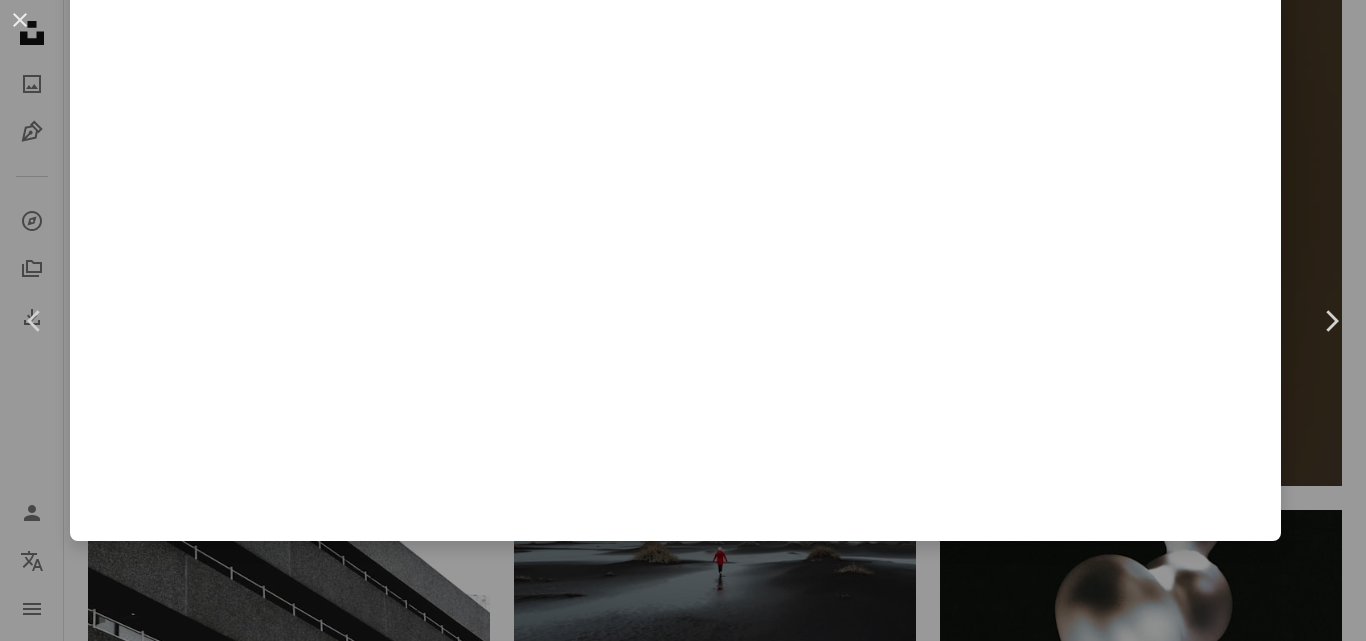 scroll, scrollTop: 0, scrollLeft: 0, axis: both 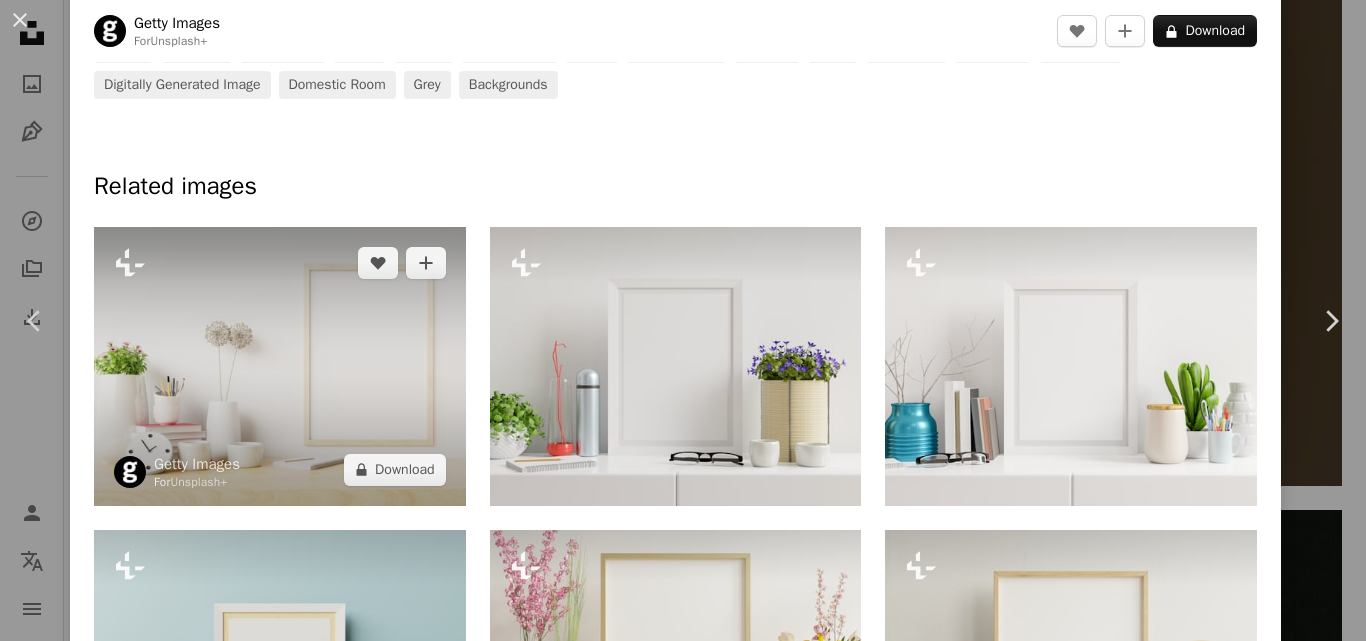 drag, startPoint x: 365, startPoint y: 370, endPoint x: 283, endPoint y: 330, distance: 91.235954 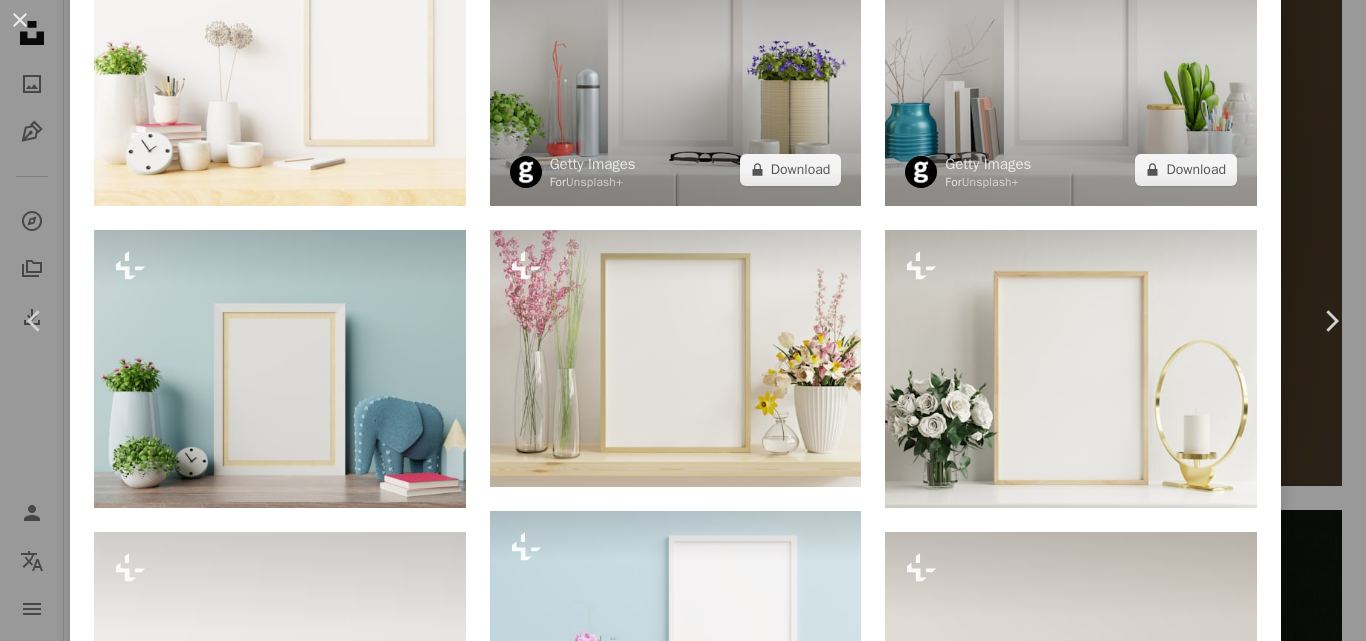 scroll, scrollTop: 1200, scrollLeft: 0, axis: vertical 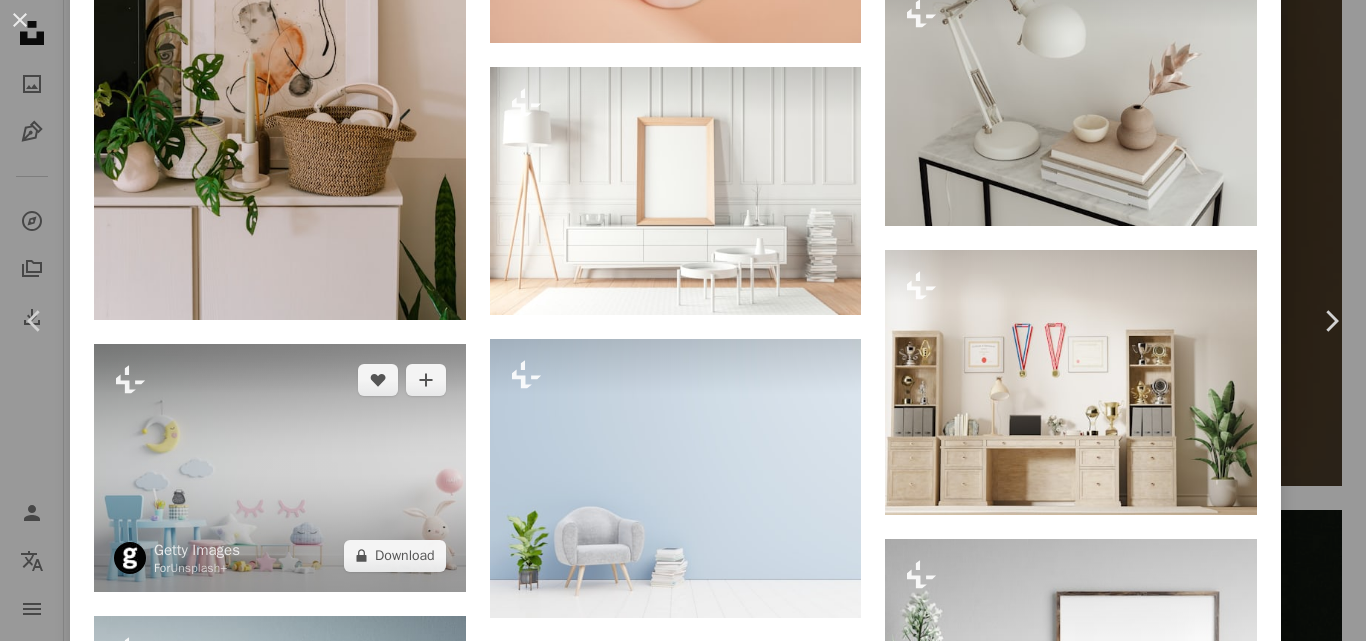 click at bounding box center [280, 468] 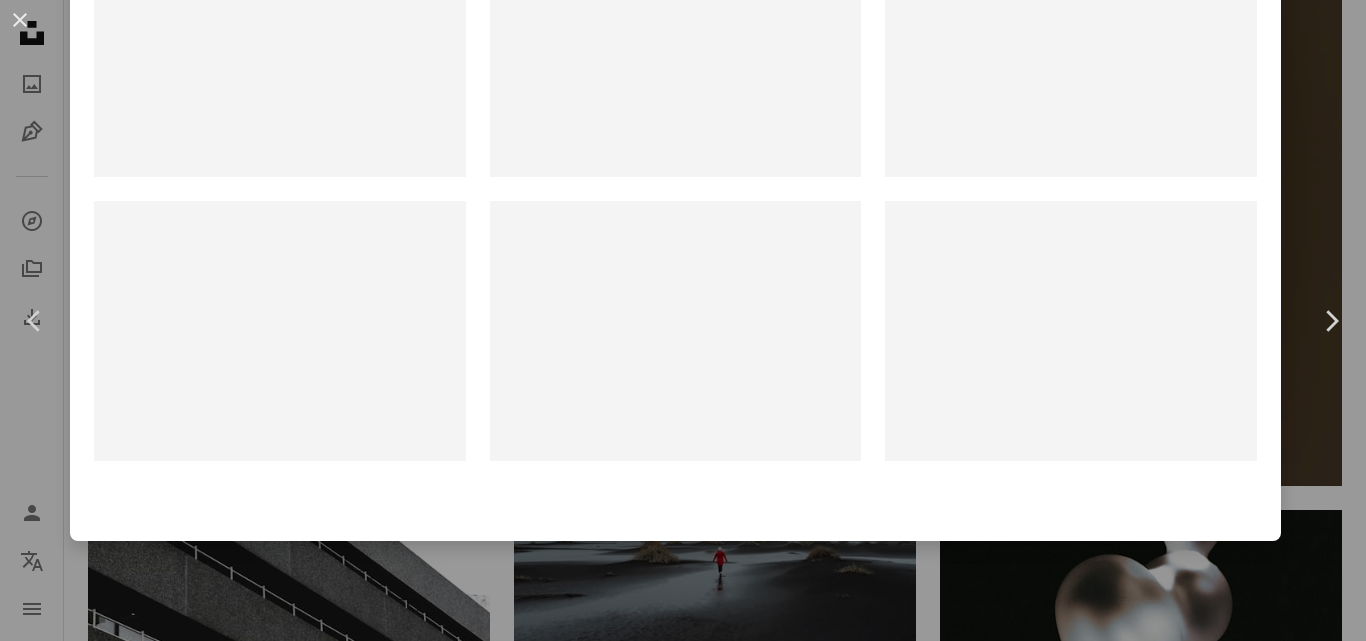 scroll, scrollTop: 0, scrollLeft: 0, axis: both 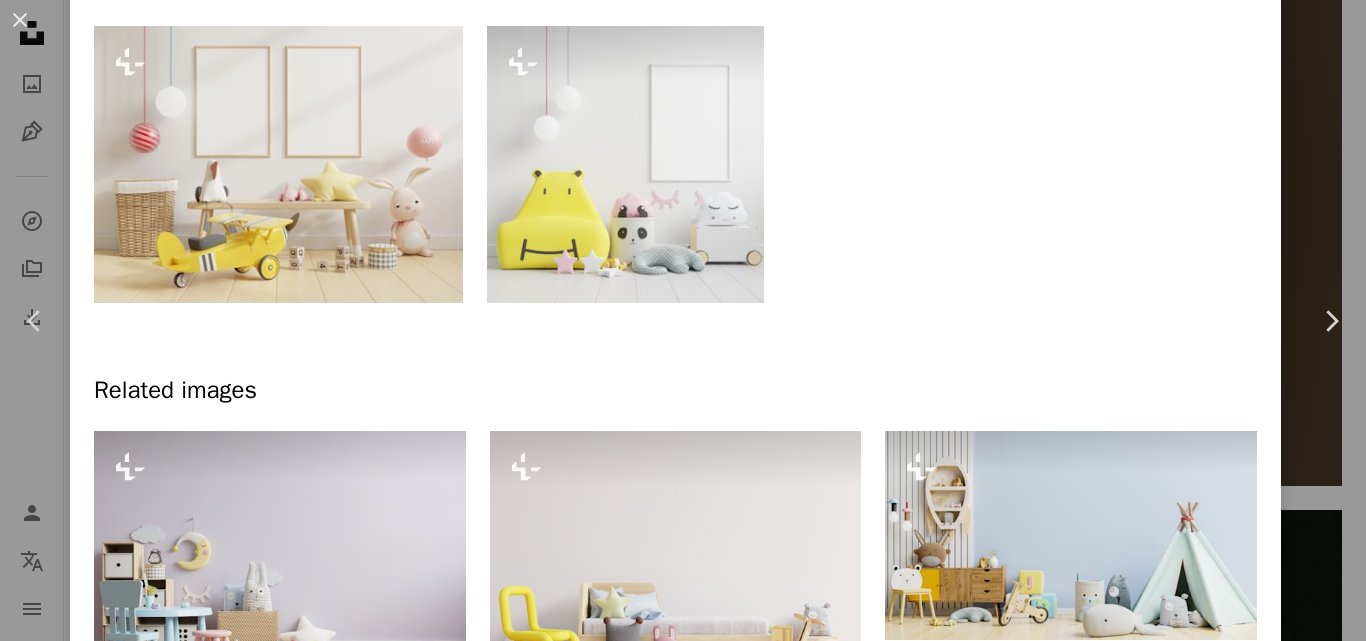 click at bounding box center [625, 164] 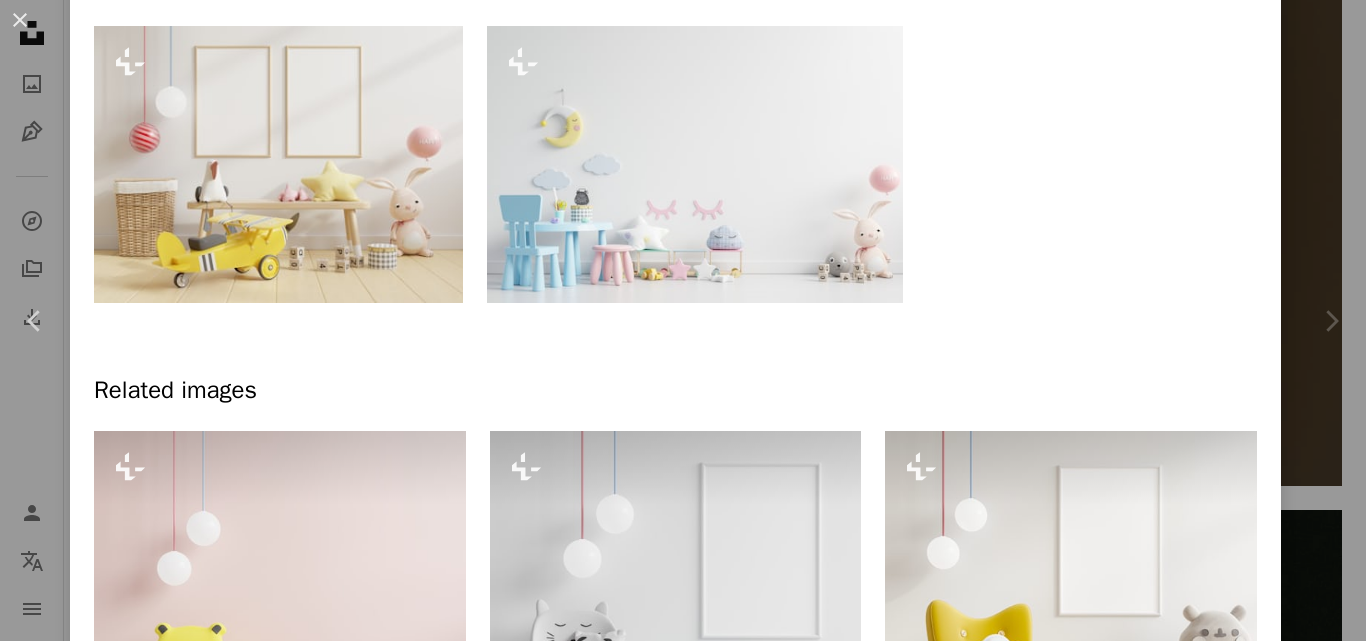 scroll, scrollTop: 0, scrollLeft: 0, axis: both 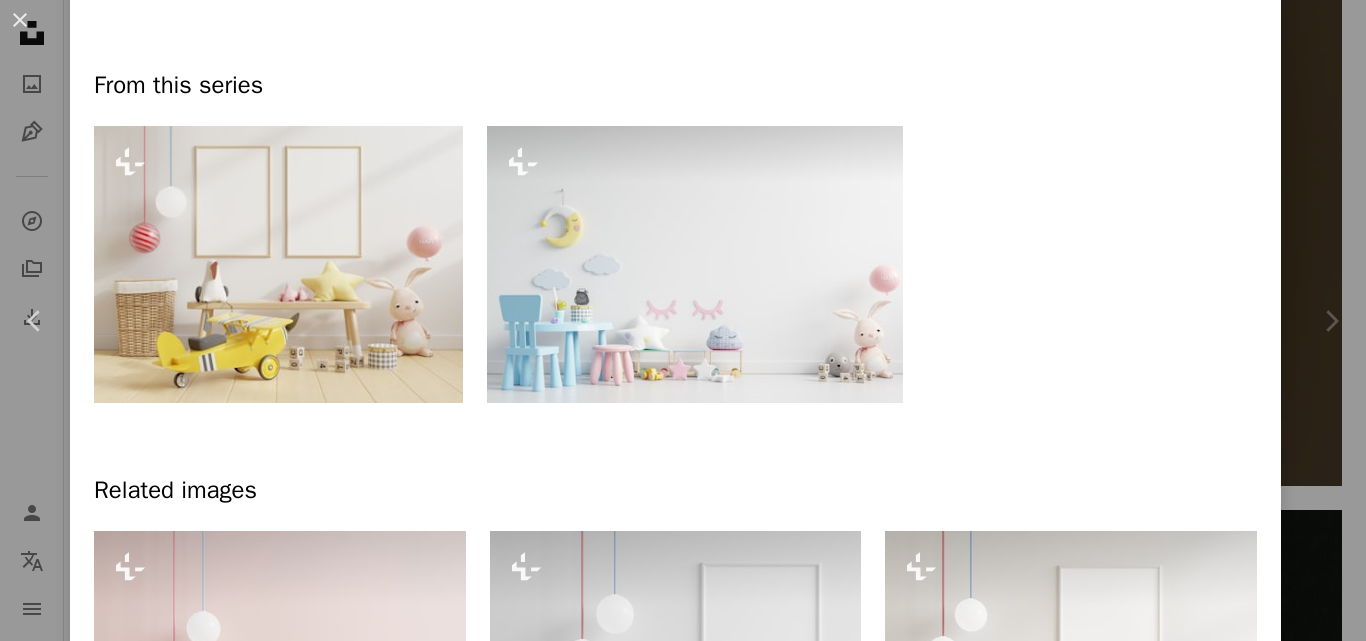 click at bounding box center (694, 264) 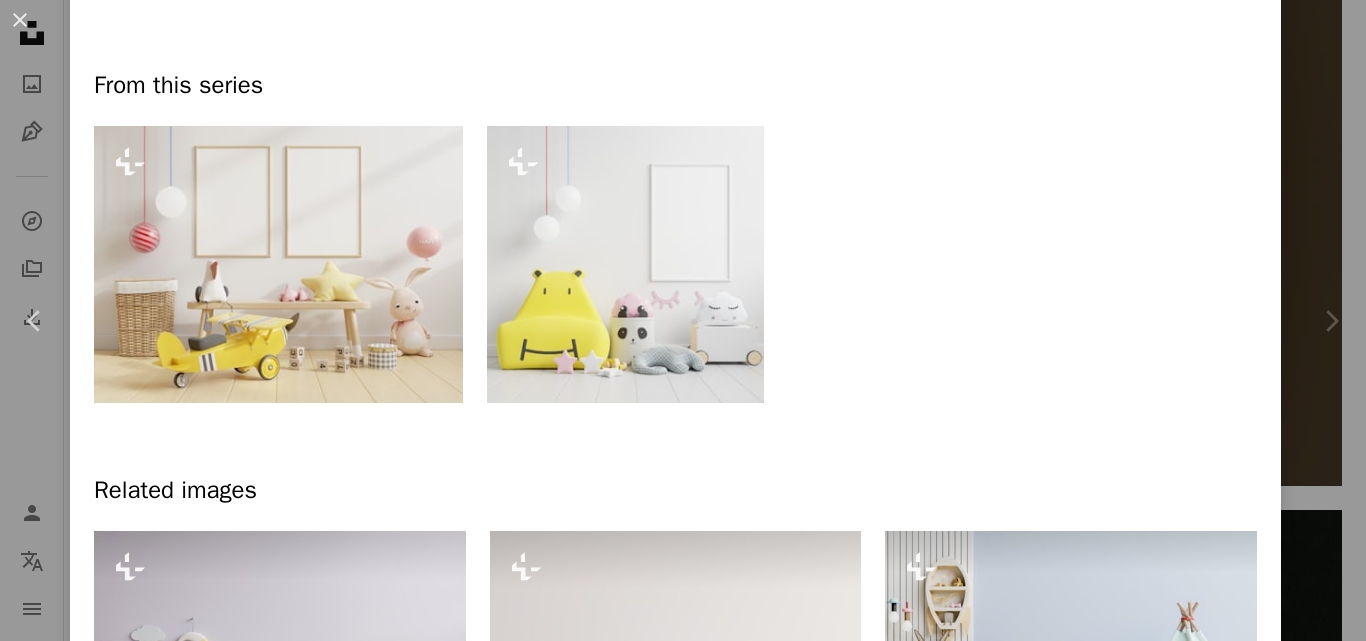 scroll, scrollTop: 0, scrollLeft: 0, axis: both 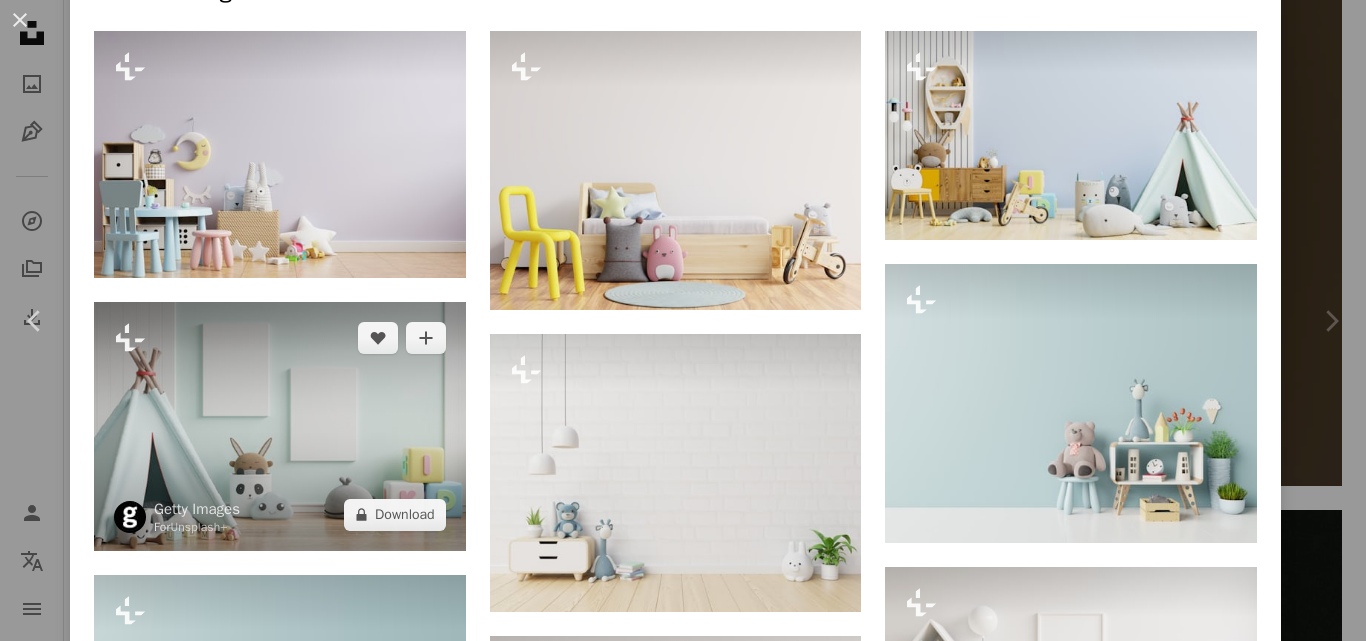click at bounding box center (280, 426) 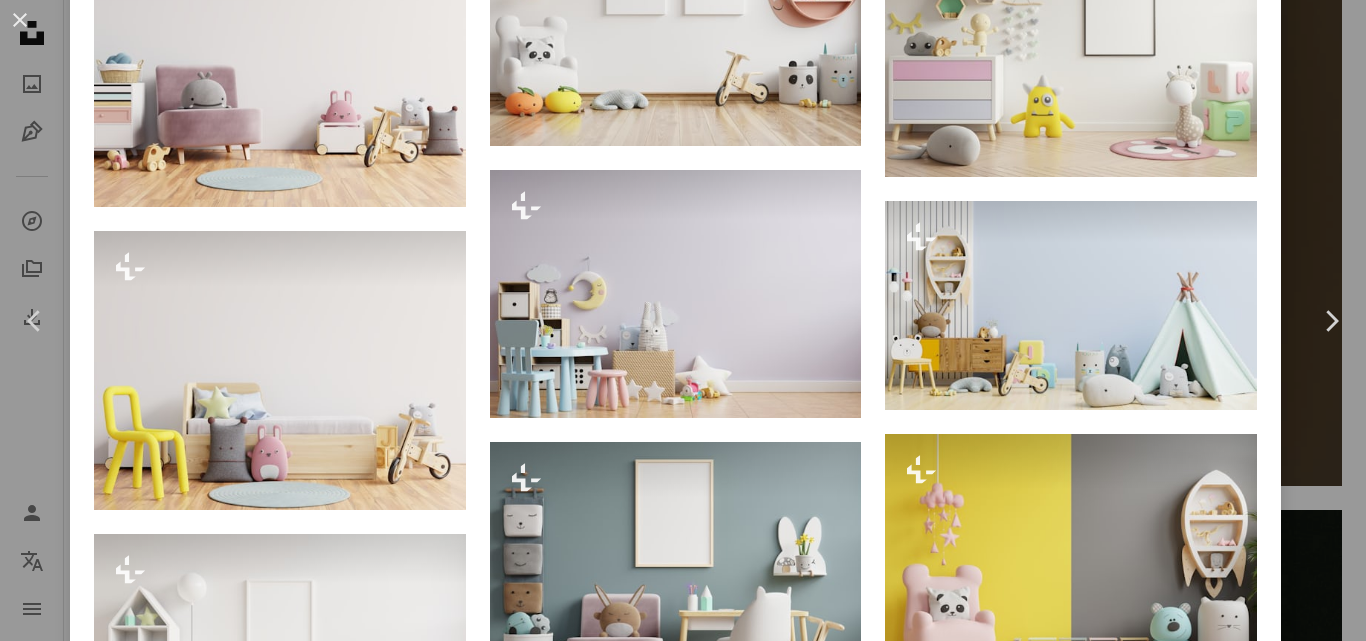 scroll, scrollTop: 0, scrollLeft: 0, axis: both 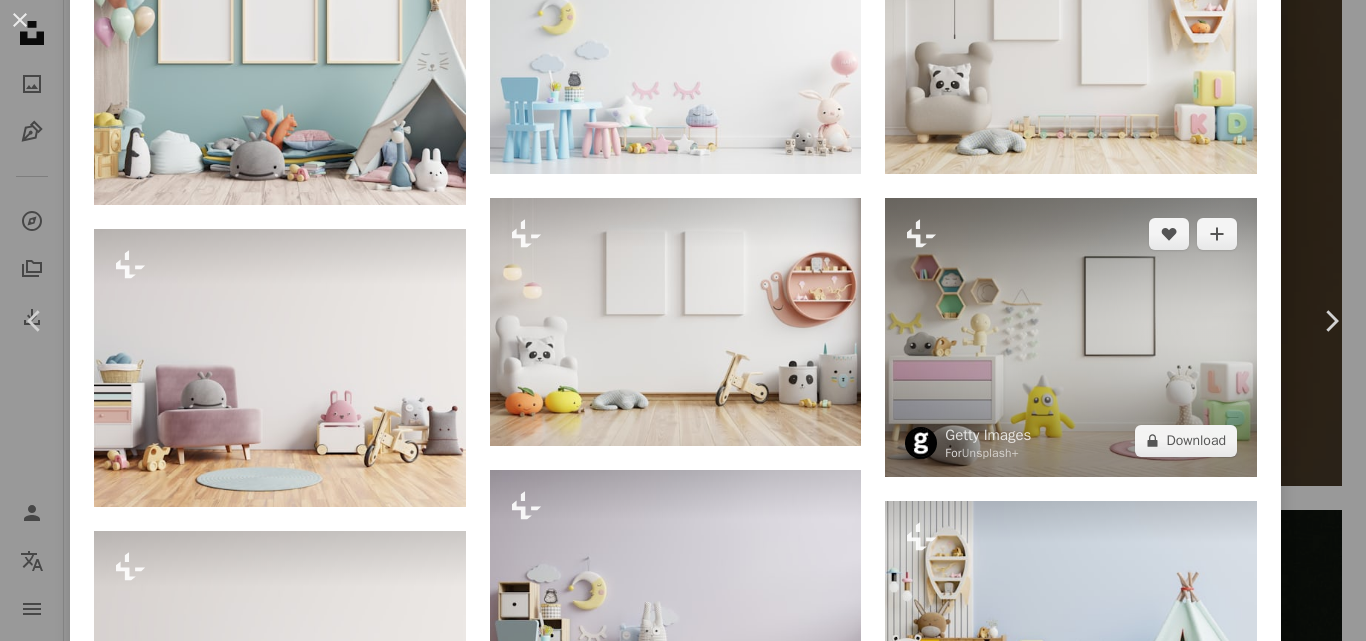click at bounding box center [1071, 337] 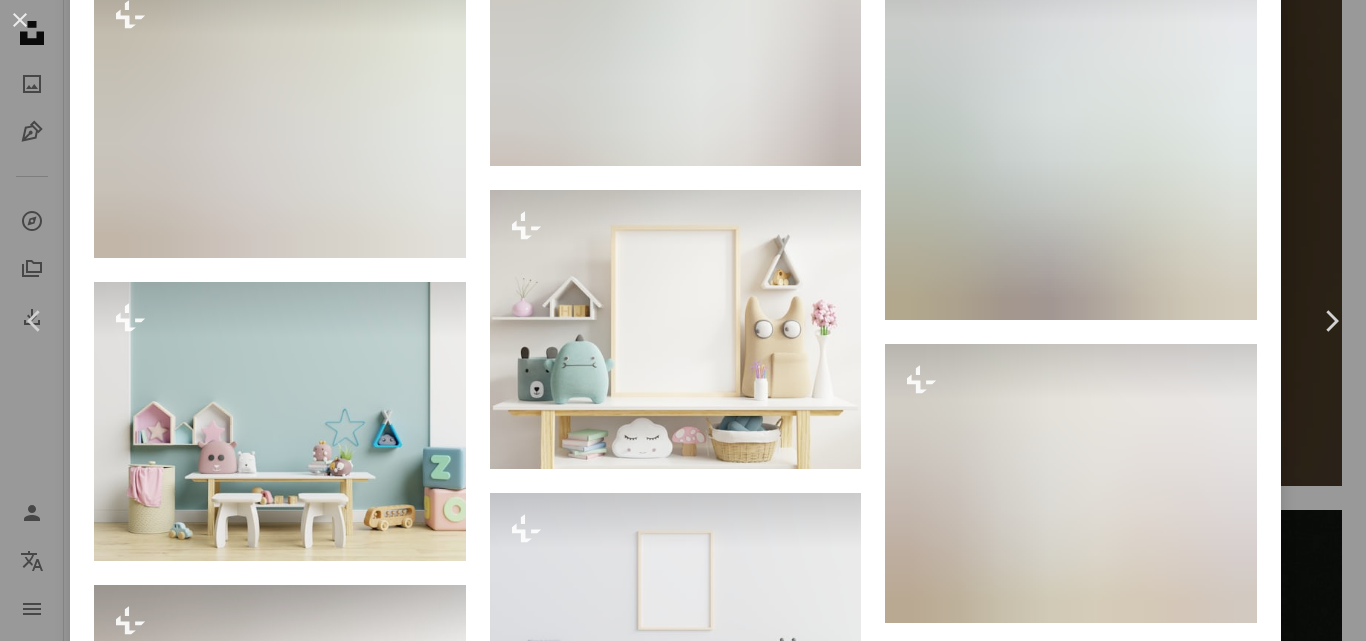scroll, scrollTop: 1700, scrollLeft: 0, axis: vertical 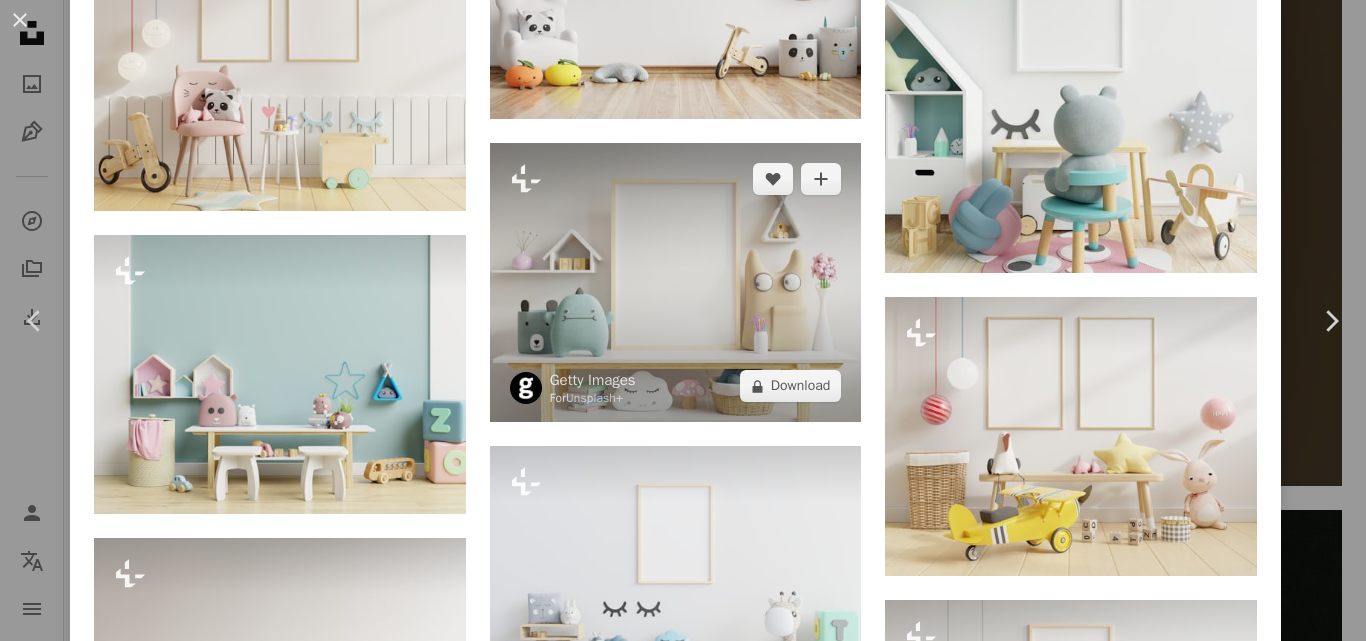 click at bounding box center [676, 282] 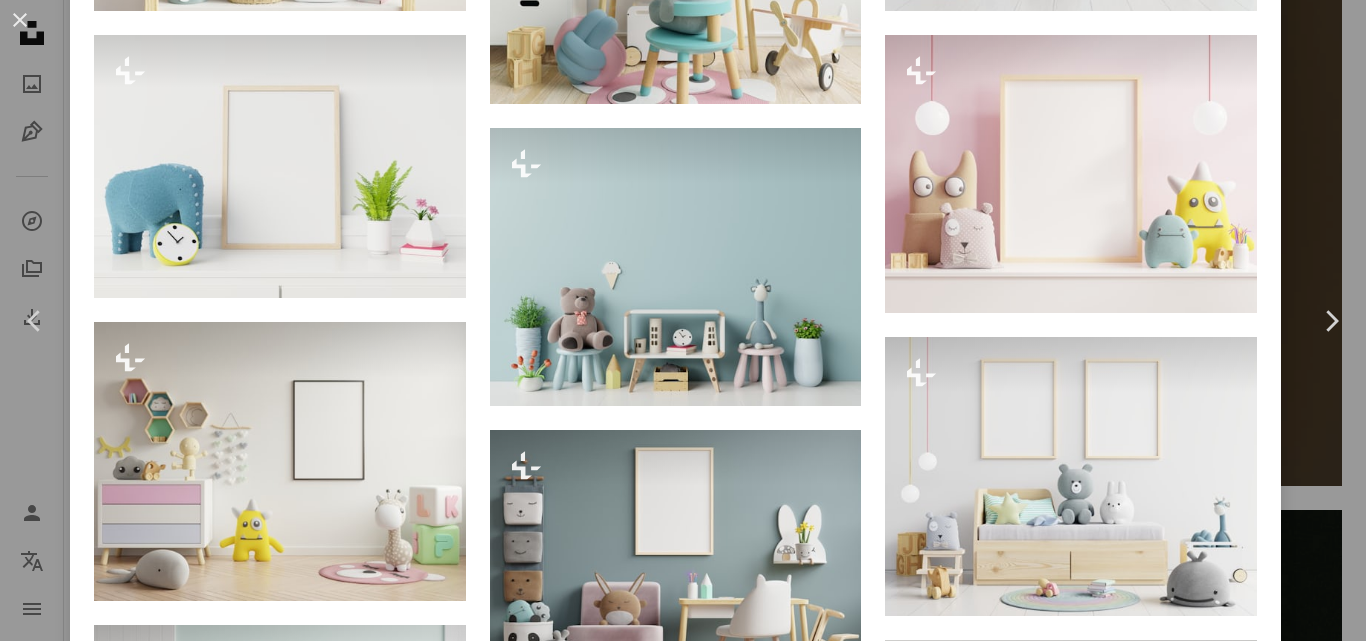 scroll, scrollTop: 0, scrollLeft: 0, axis: both 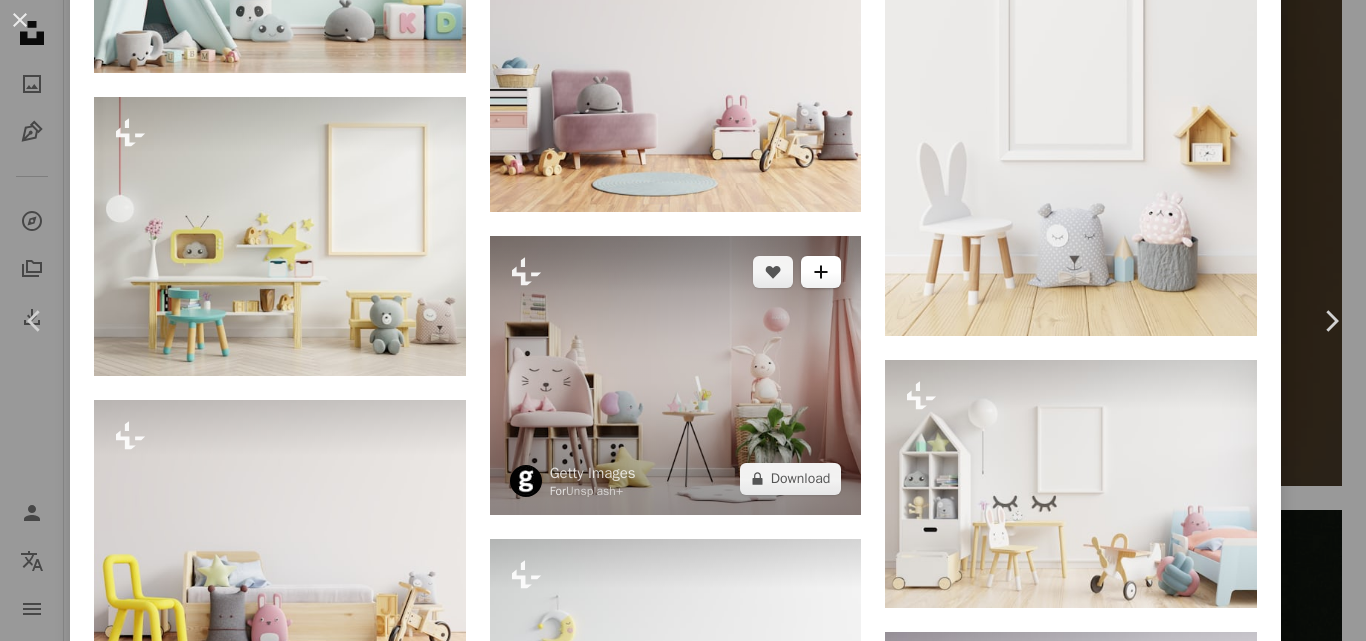 click on "A plus sign" 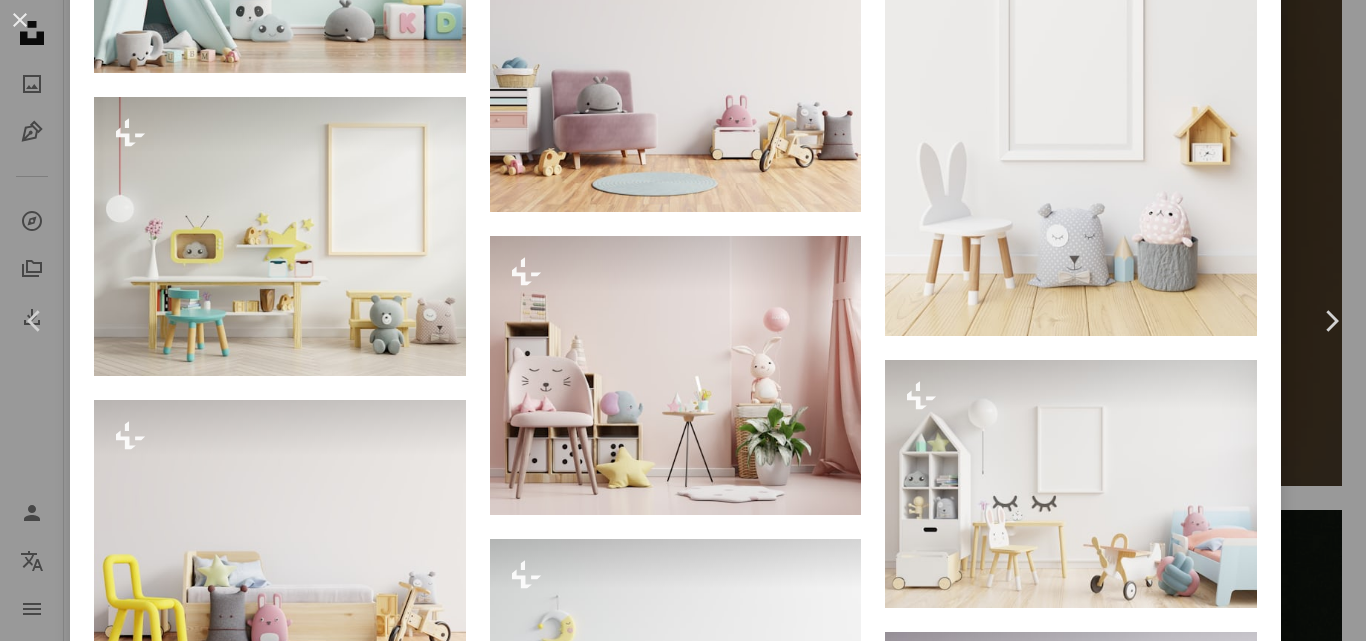 type on "**********" 